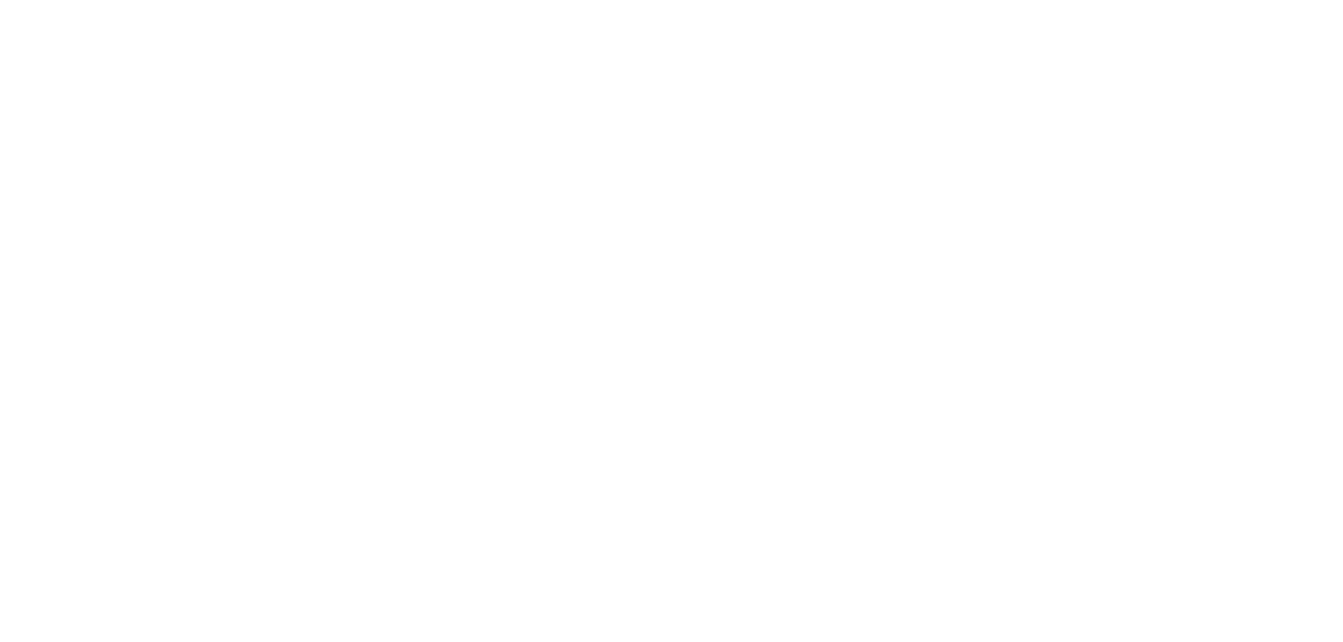 scroll, scrollTop: 0, scrollLeft: 0, axis: both 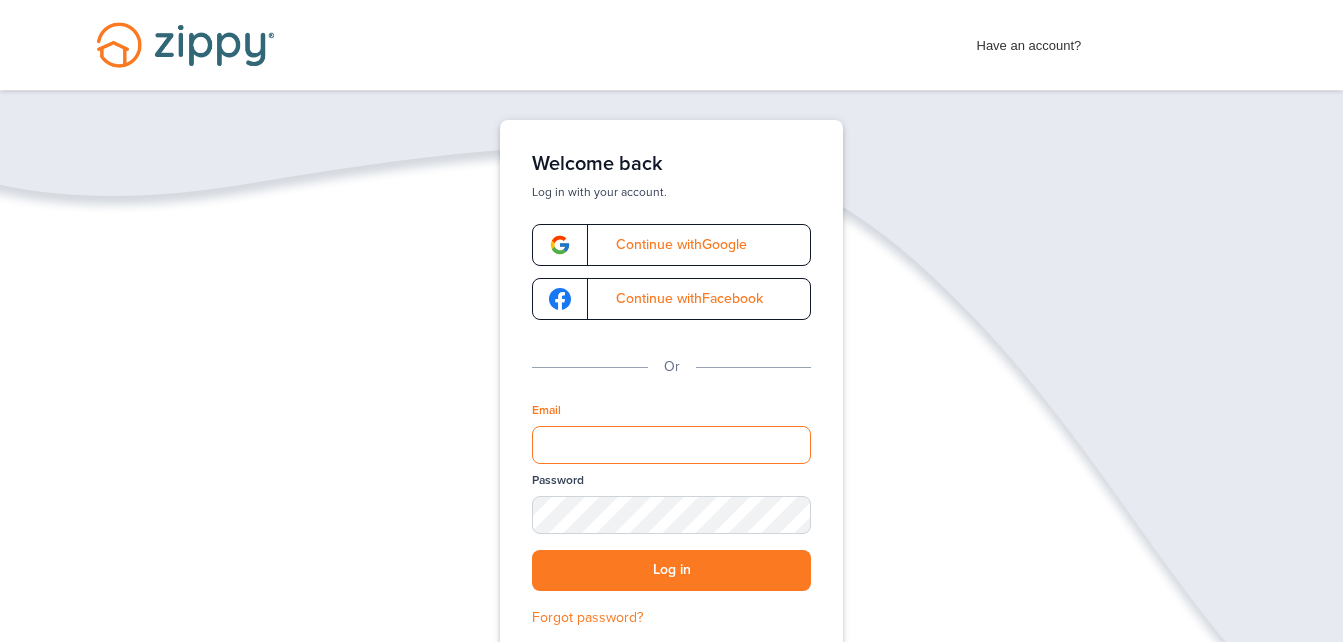click on "Email" at bounding box center [671, 445] 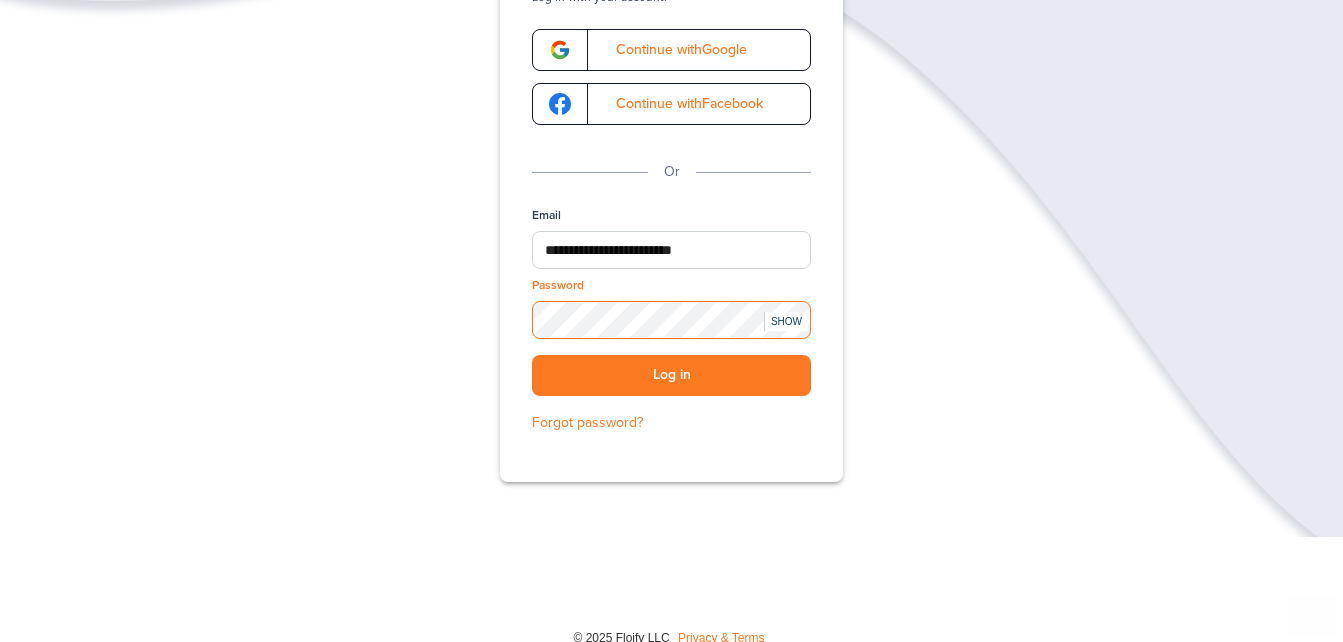 scroll, scrollTop: 200, scrollLeft: 0, axis: vertical 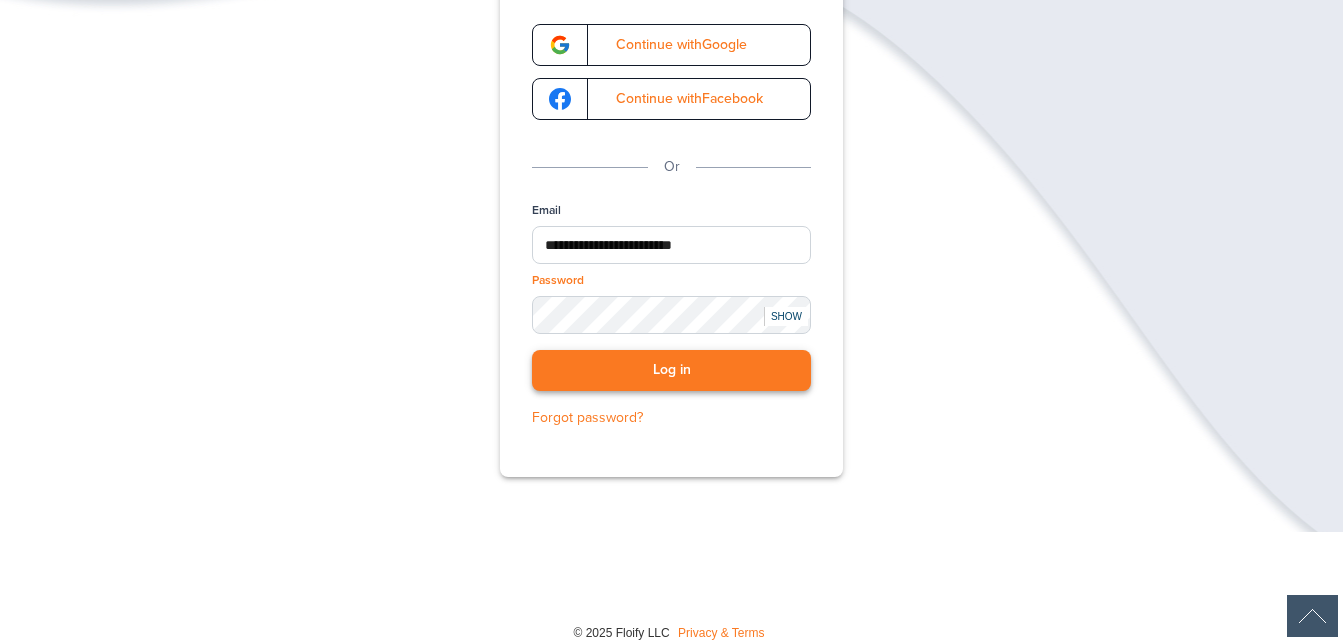 click on "Log in" at bounding box center [671, 370] 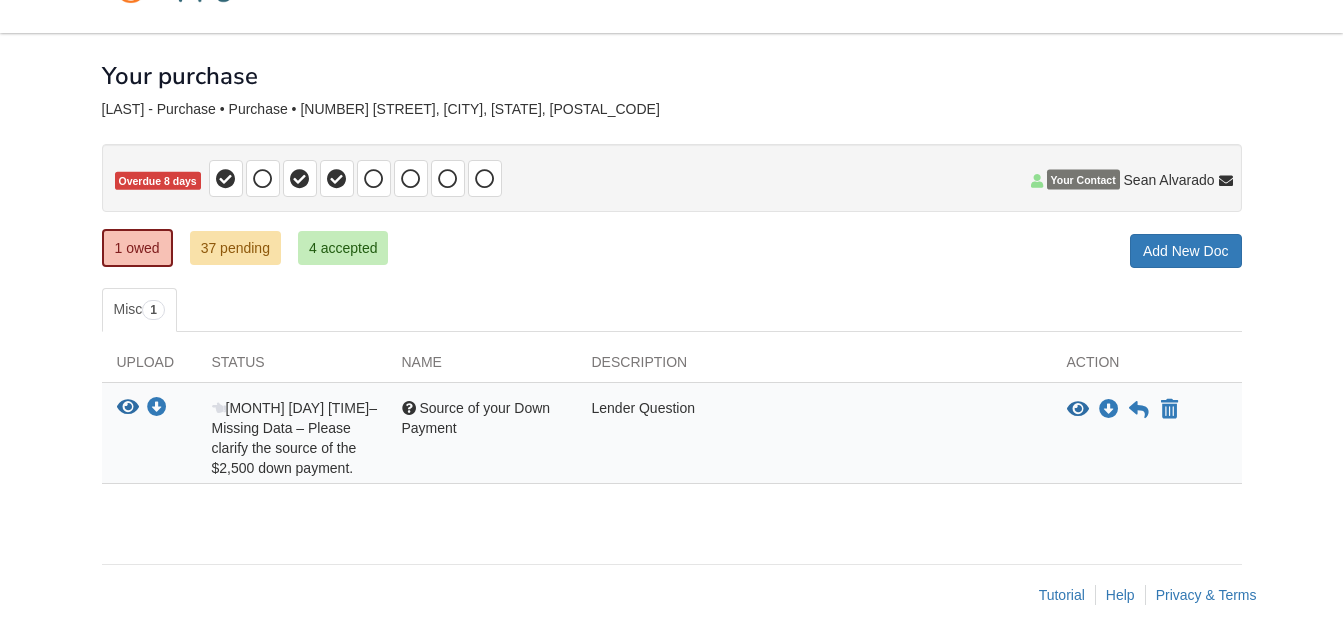 scroll, scrollTop: 61, scrollLeft: 0, axis: vertical 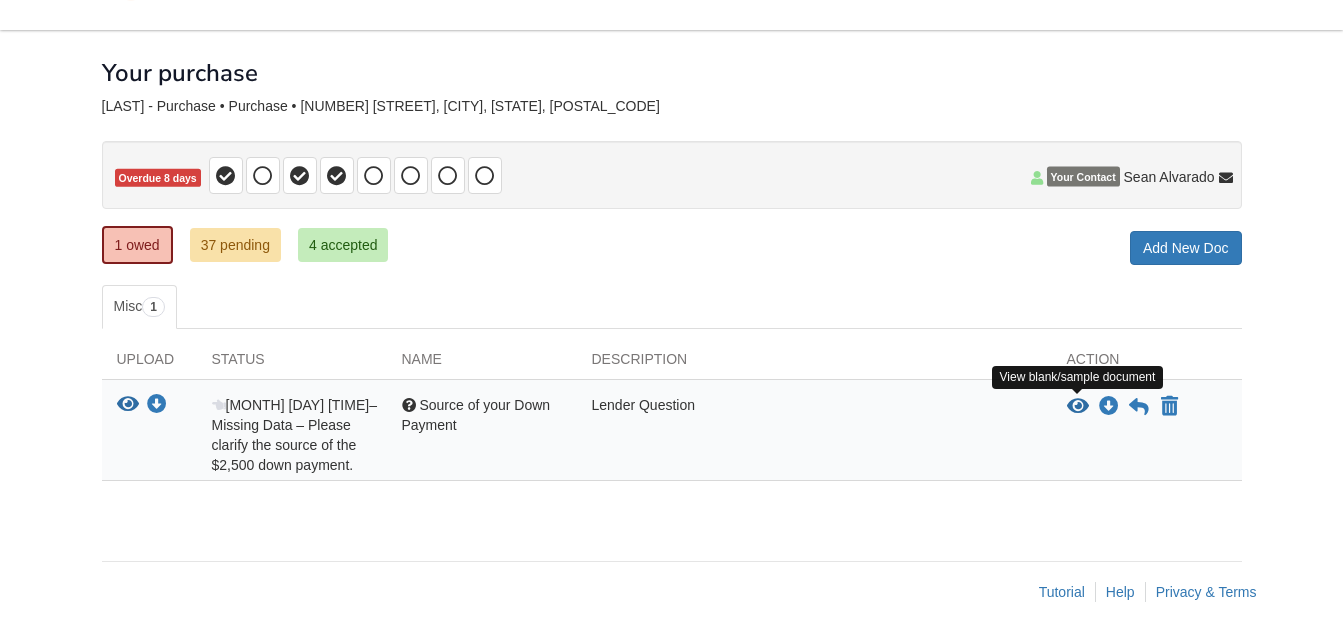 click at bounding box center [1078, 407] 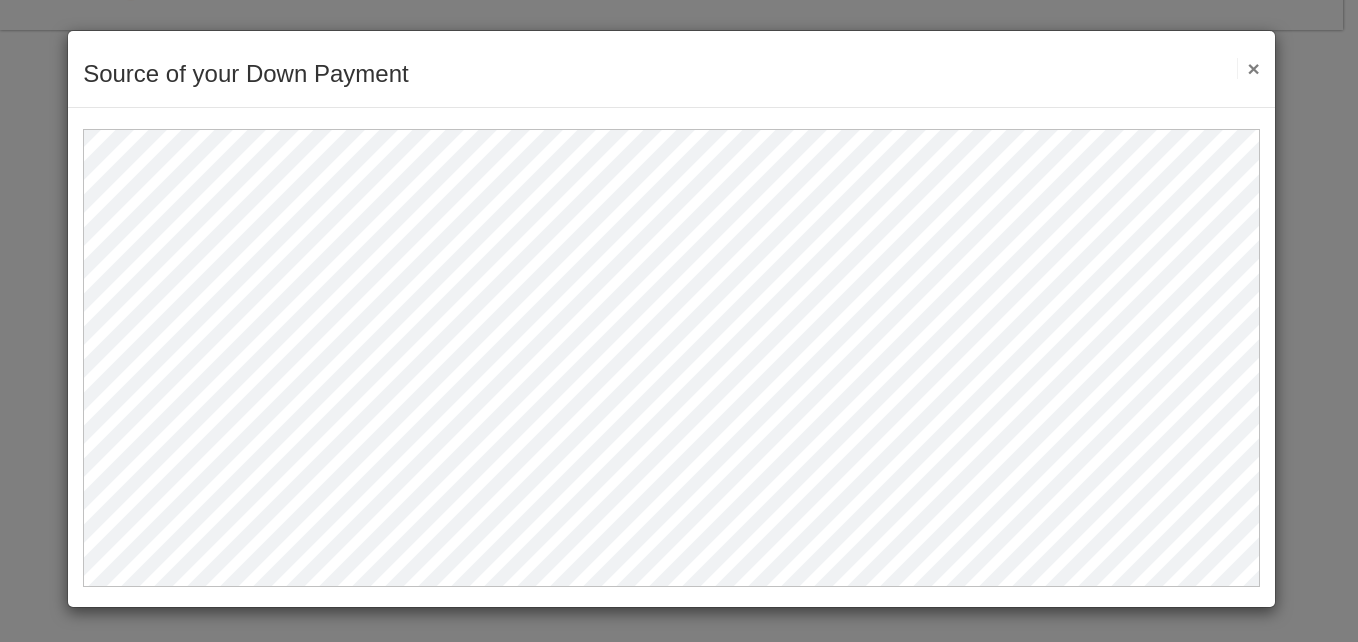 click on "×" at bounding box center (1248, 68) 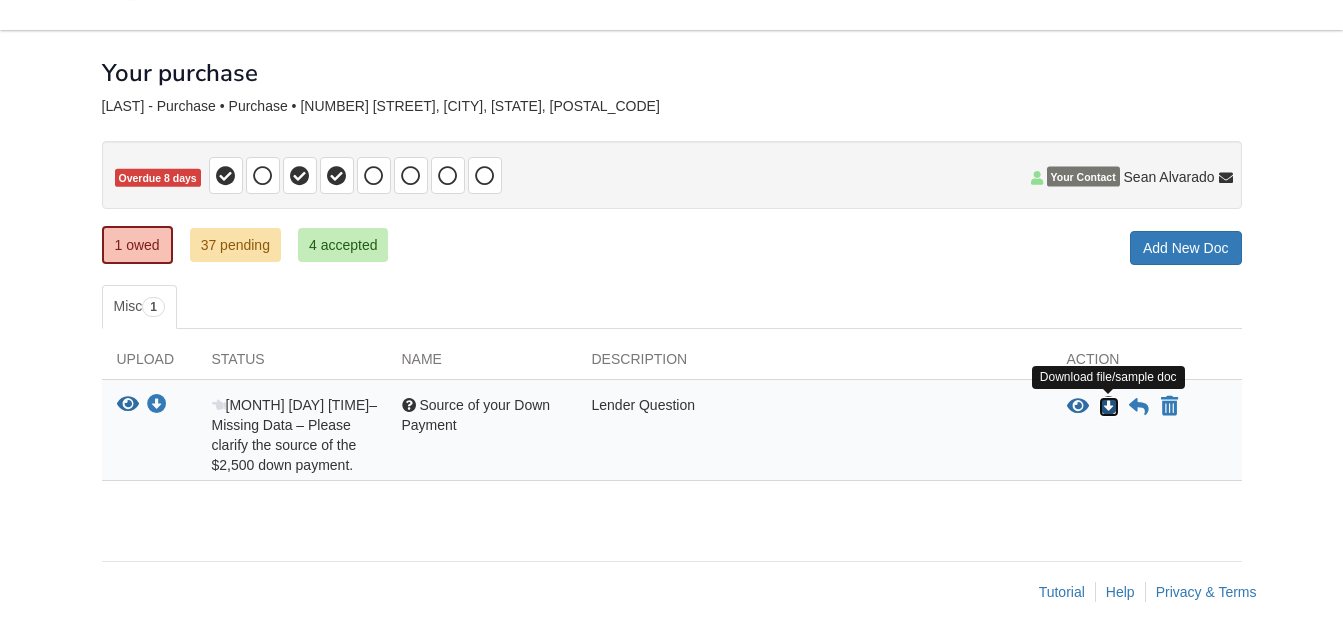 click at bounding box center (1109, 407) 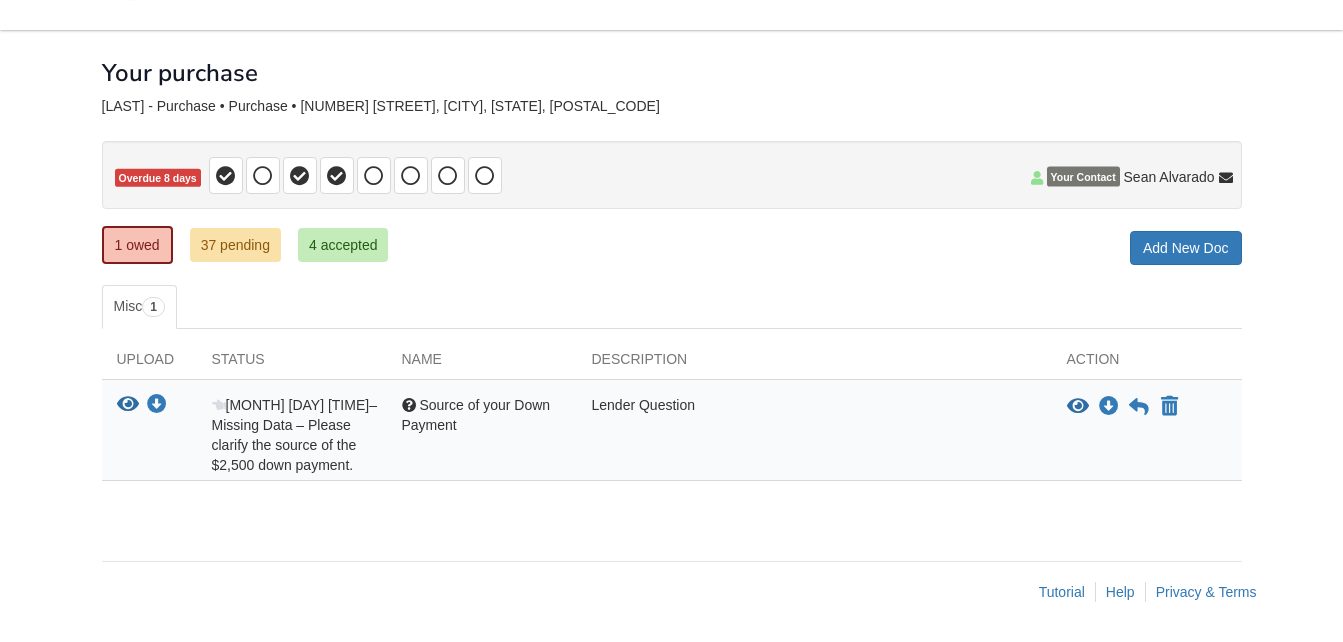 drag, startPoint x: 974, startPoint y: 265, endPoint x: 1003, endPoint y: 248, distance: 33.61547 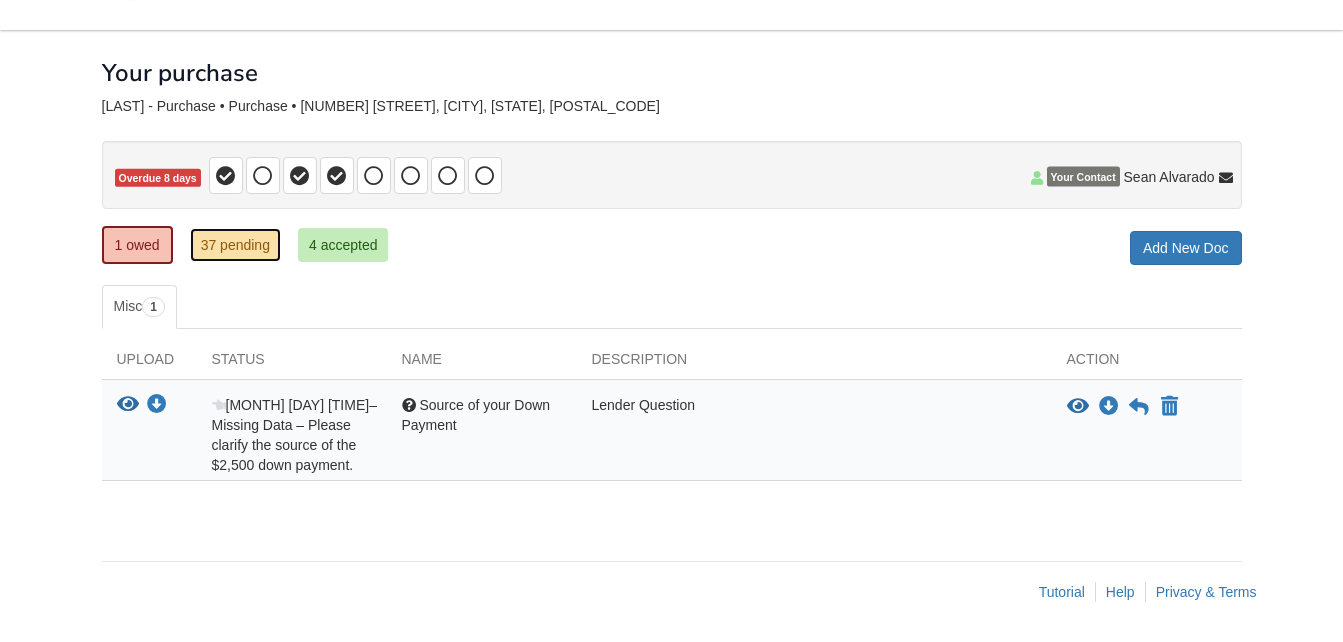 click on "37 pending" at bounding box center (235, 245) 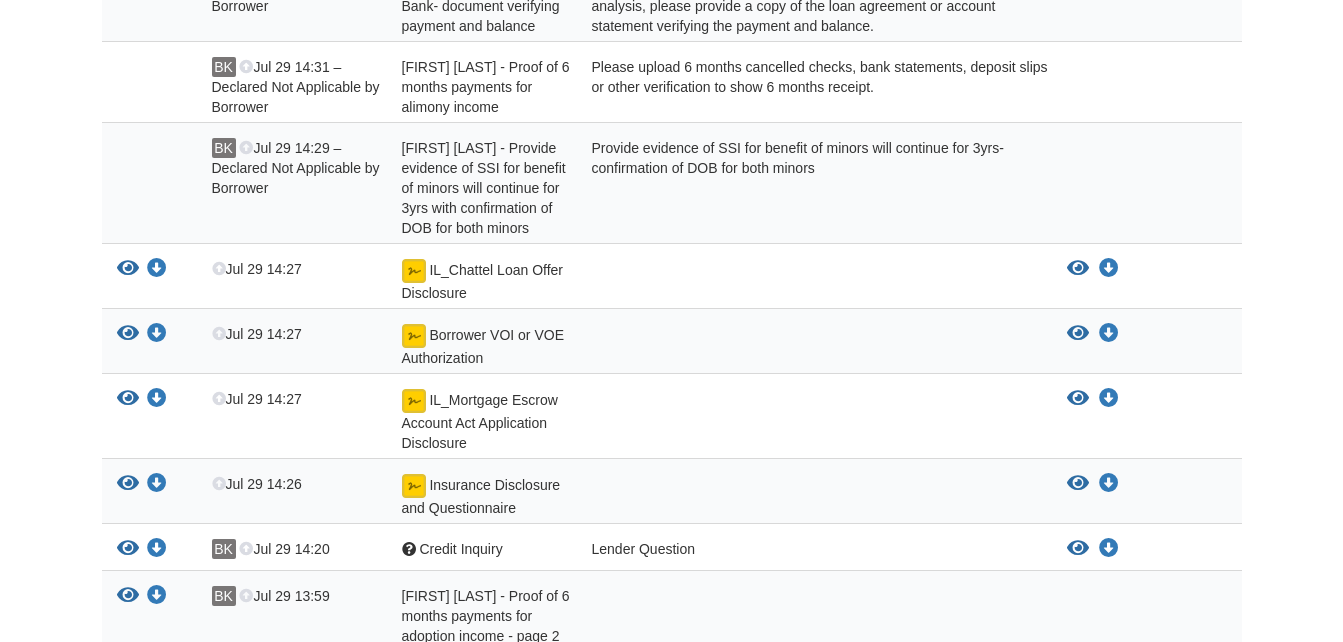 scroll, scrollTop: 0, scrollLeft: 0, axis: both 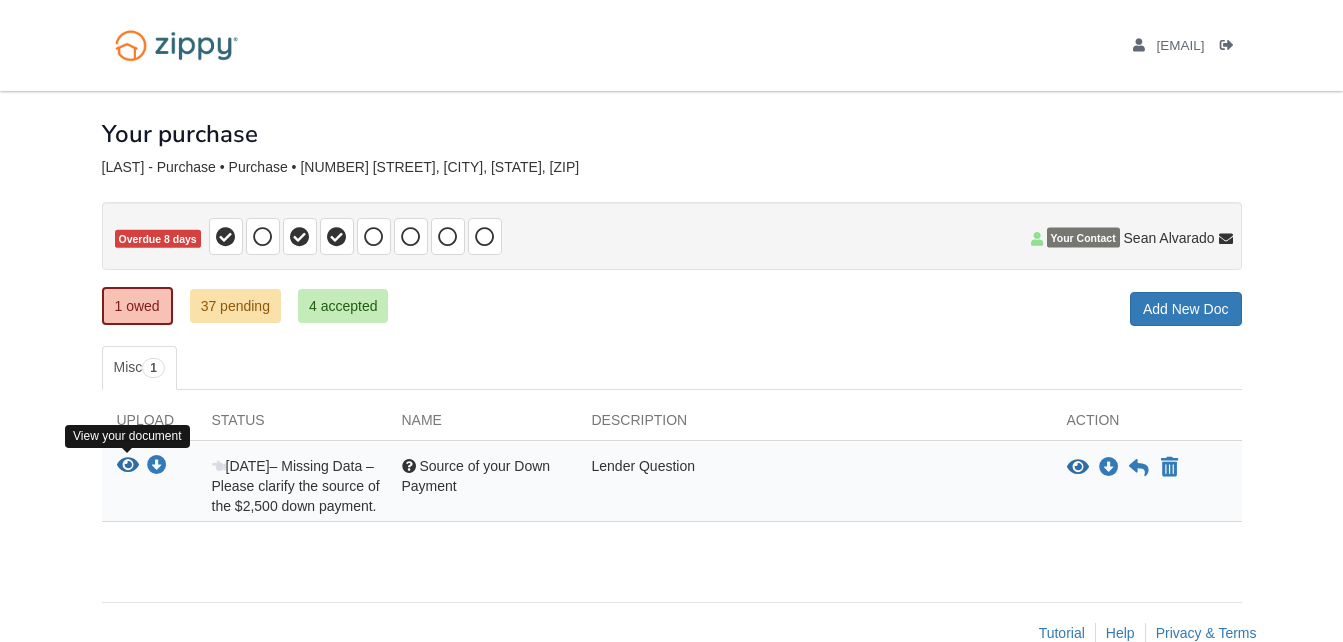 click at bounding box center [128, 466] 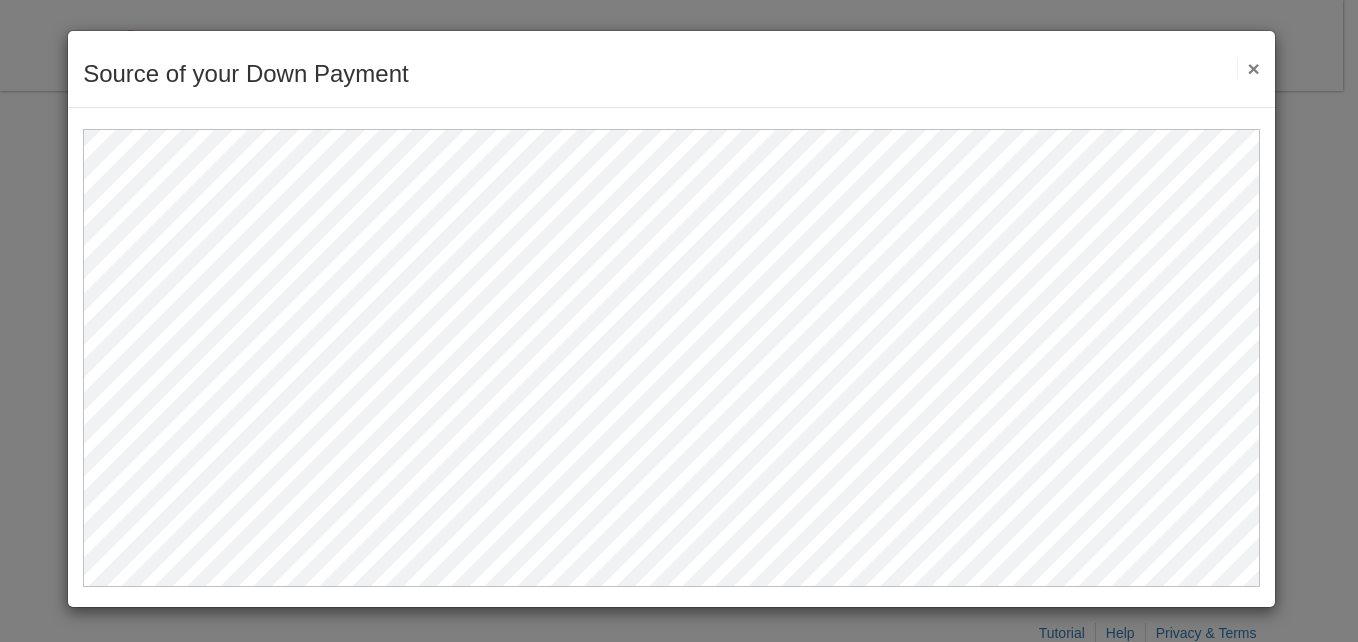 click on "×" at bounding box center [1248, 68] 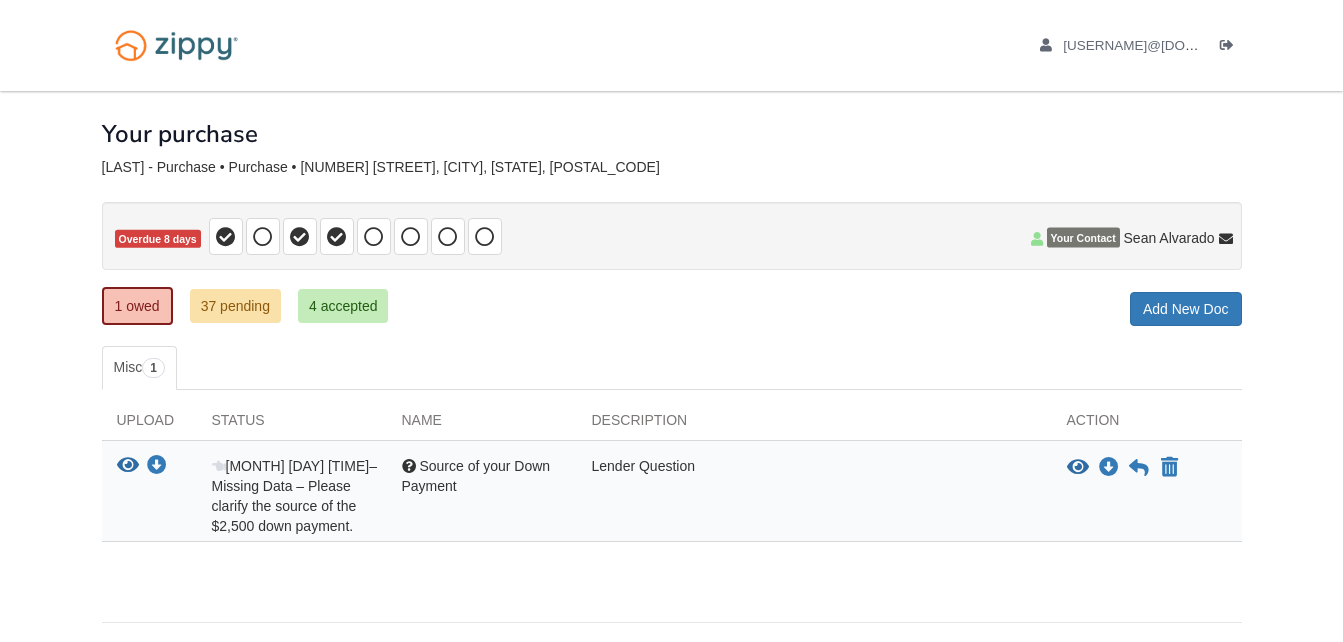 scroll, scrollTop: 0, scrollLeft: 0, axis: both 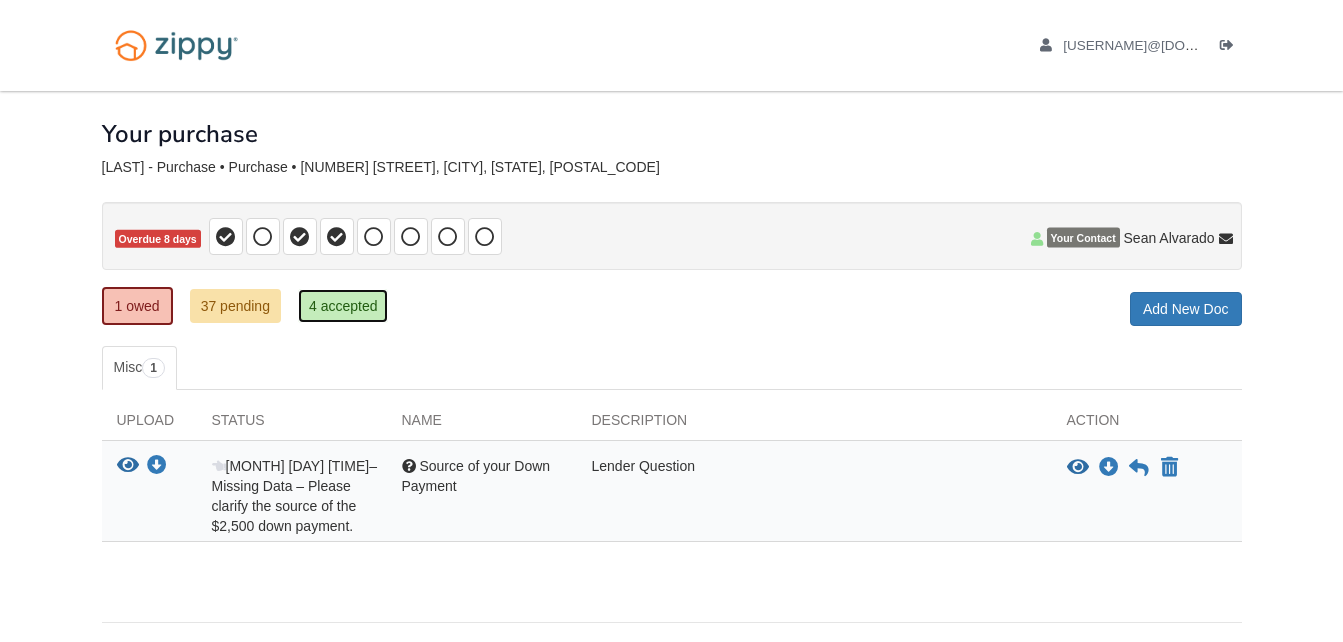 click on "4 accepted" at bounding box center (343, 306) 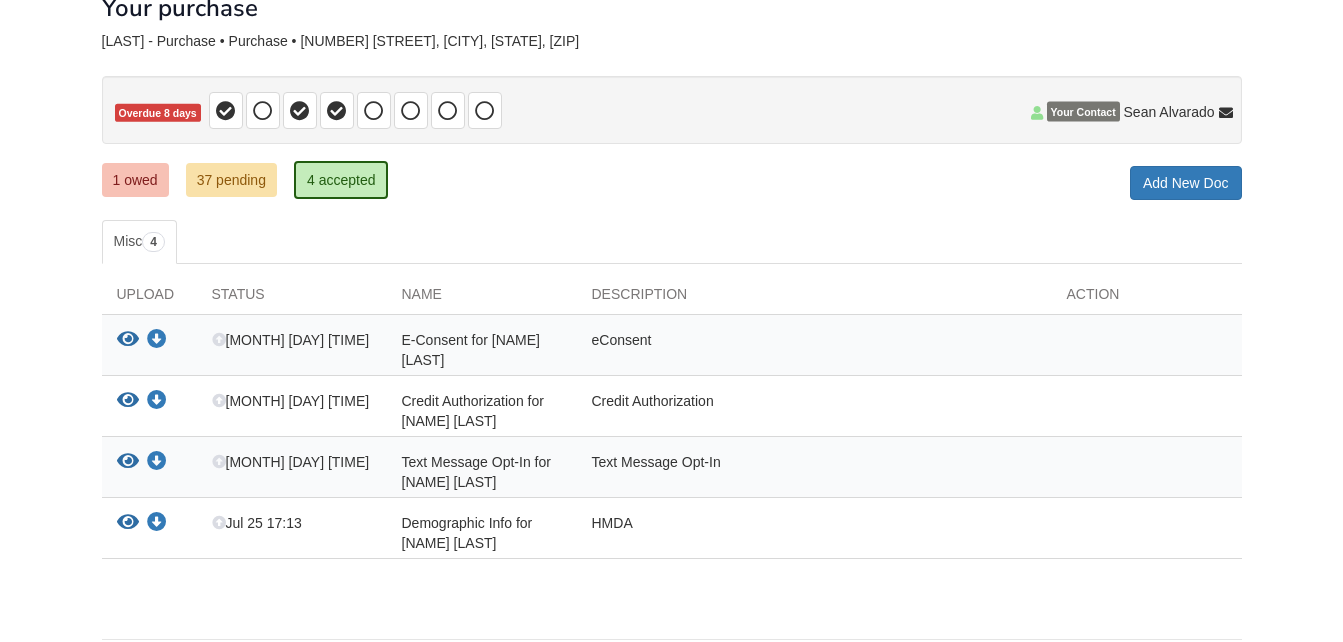 scroll, scrollTop: 200, scrollLeft: 0, axis: vertical 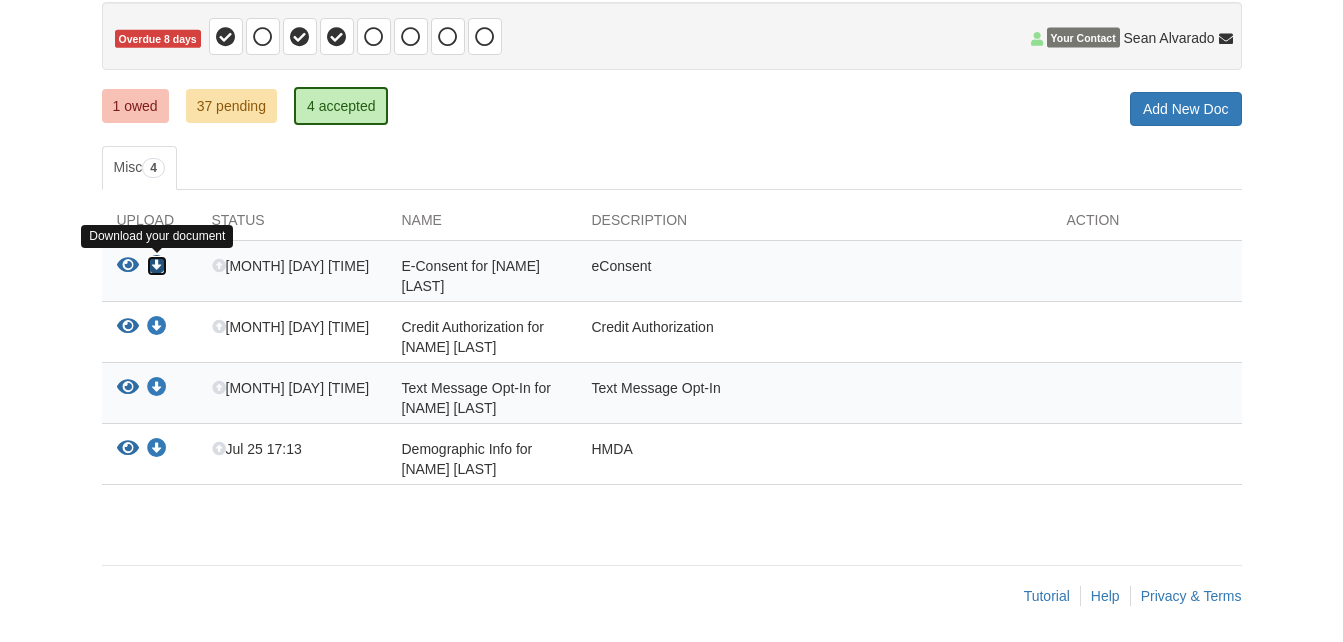 click at bounding box center (157, 266) 